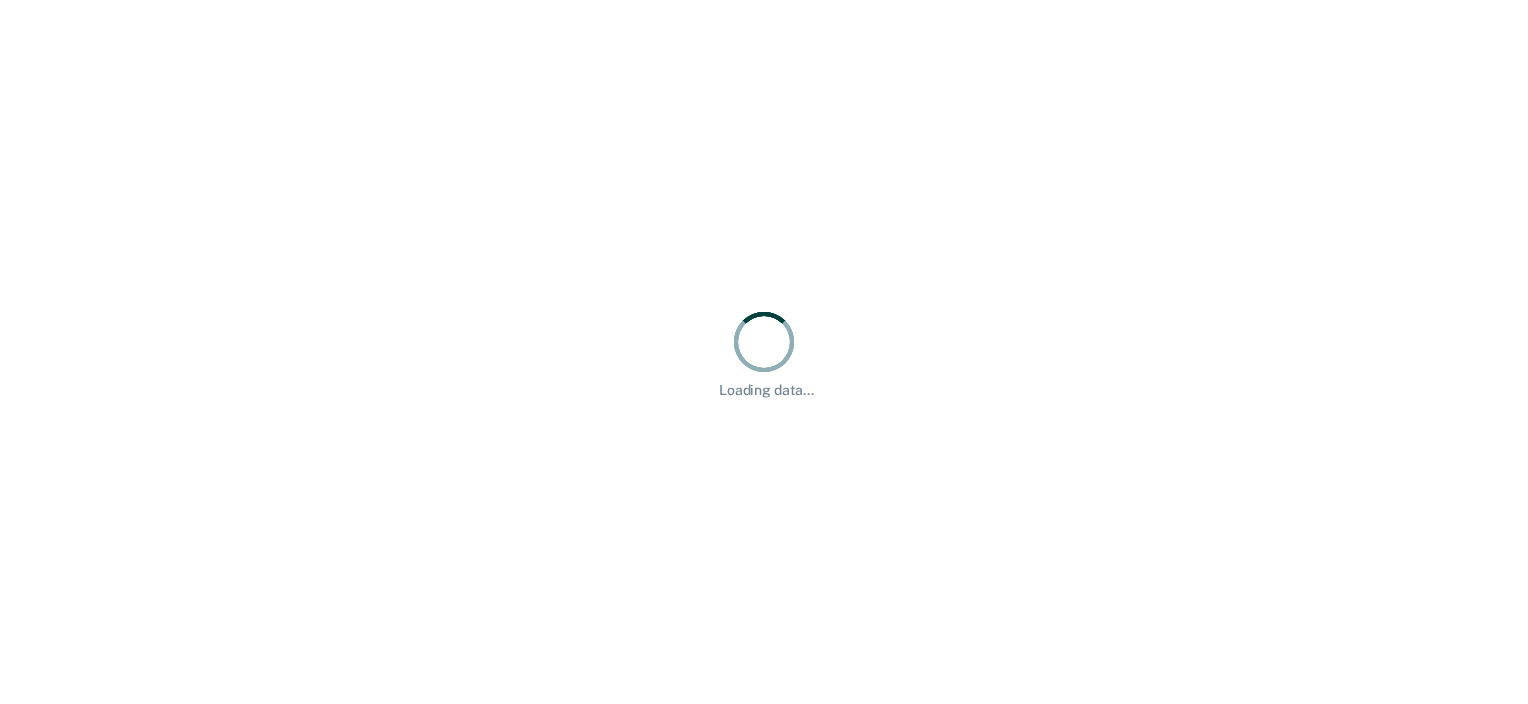 scroll, scrollTop: 0, scrollLeft: 0, axis: both 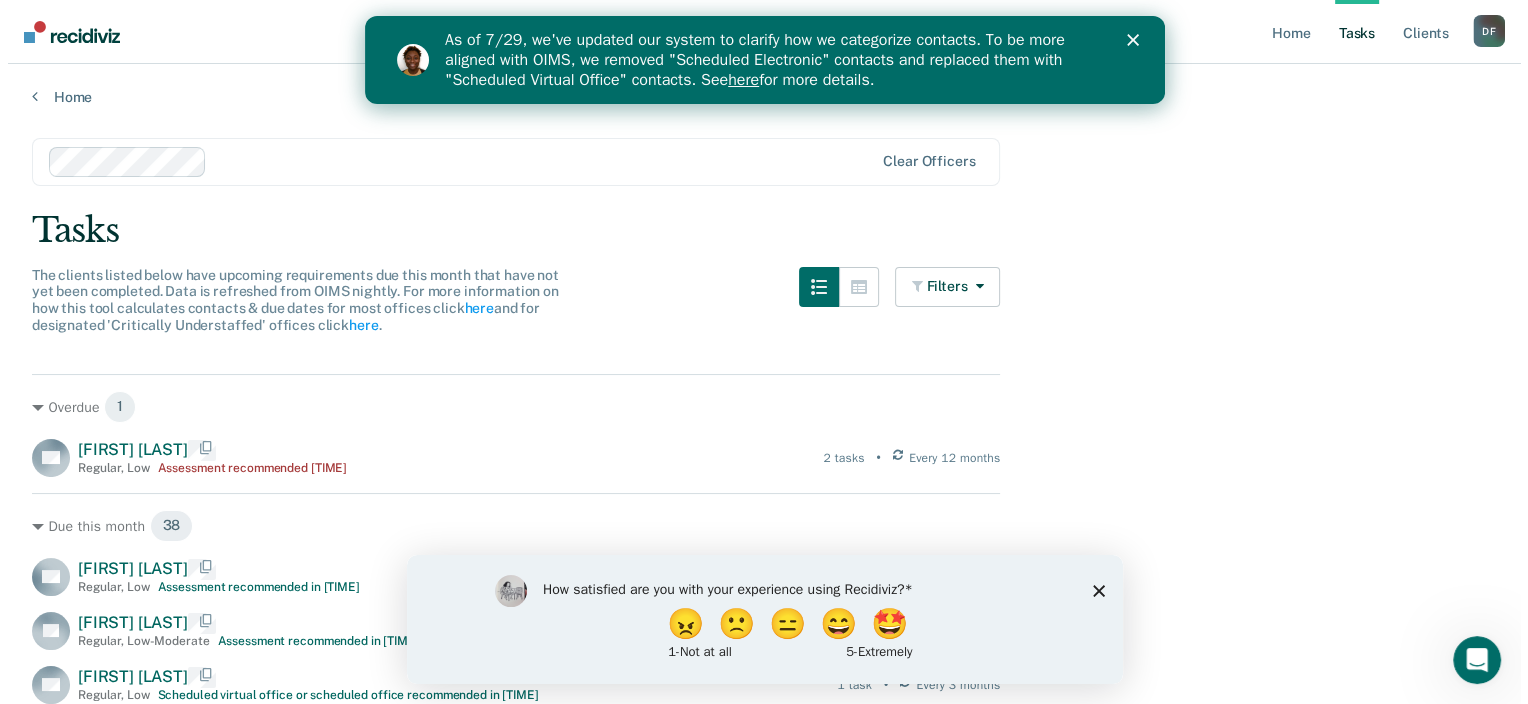 click at bounding box center [1136, 40] 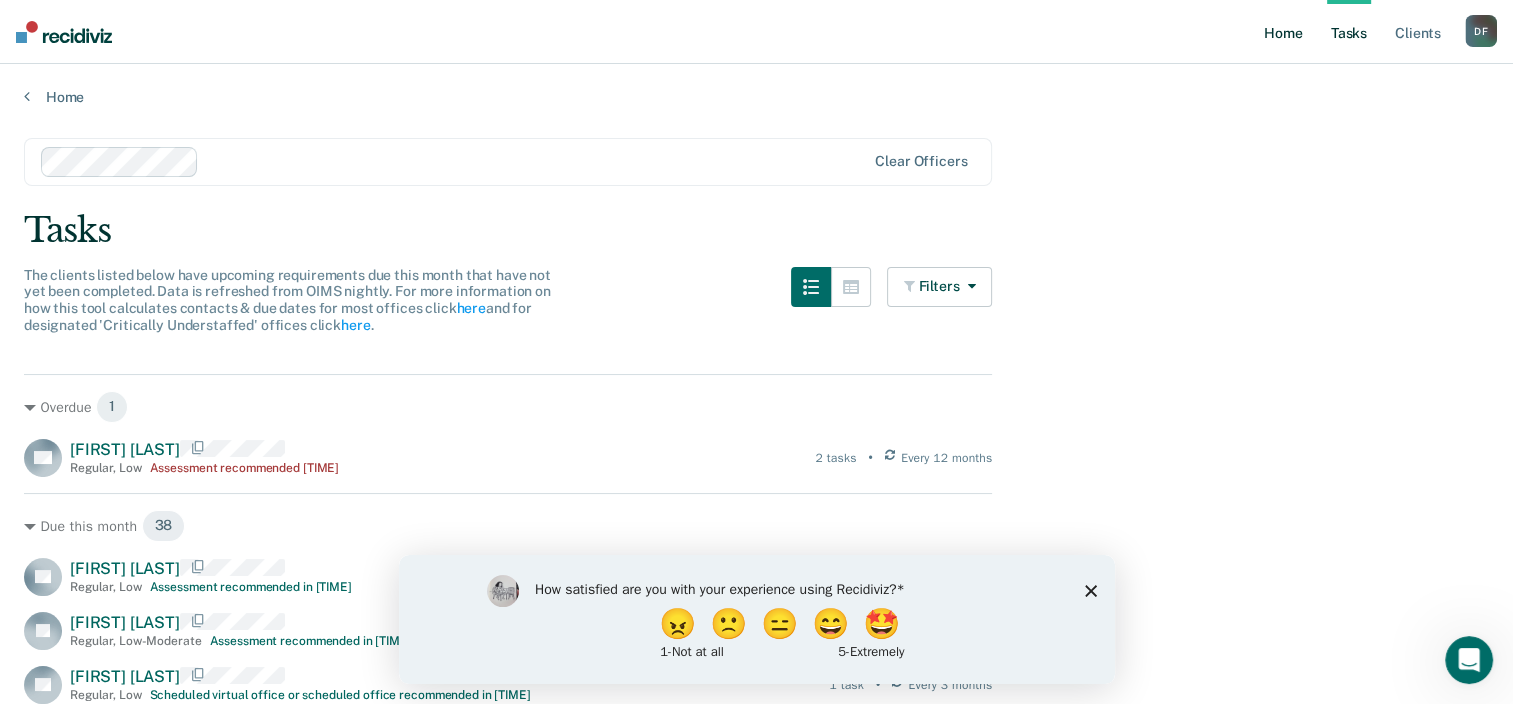 click on "Home" at bounding box center (1283, 32) 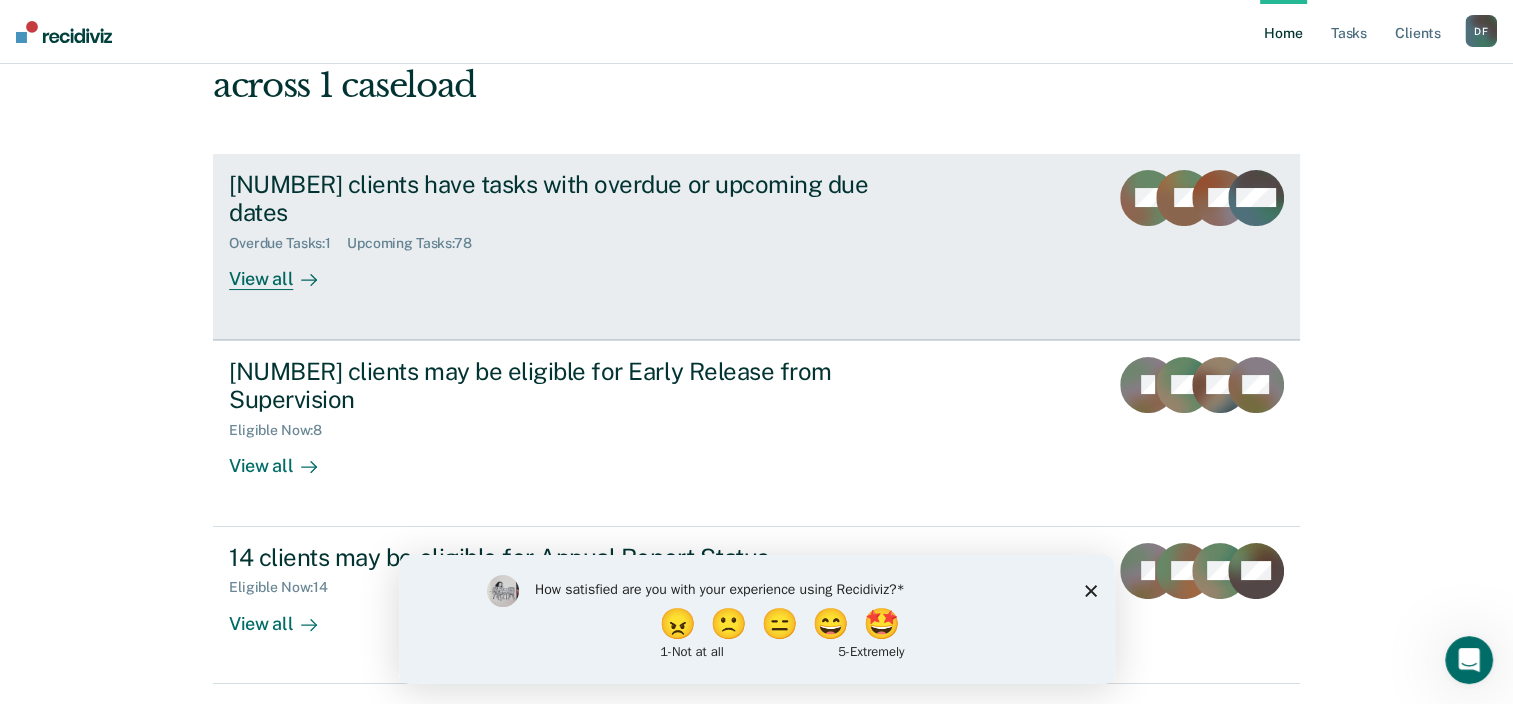 scroll, scrollTop: 145, scrollLeft: 0, axis: vertical 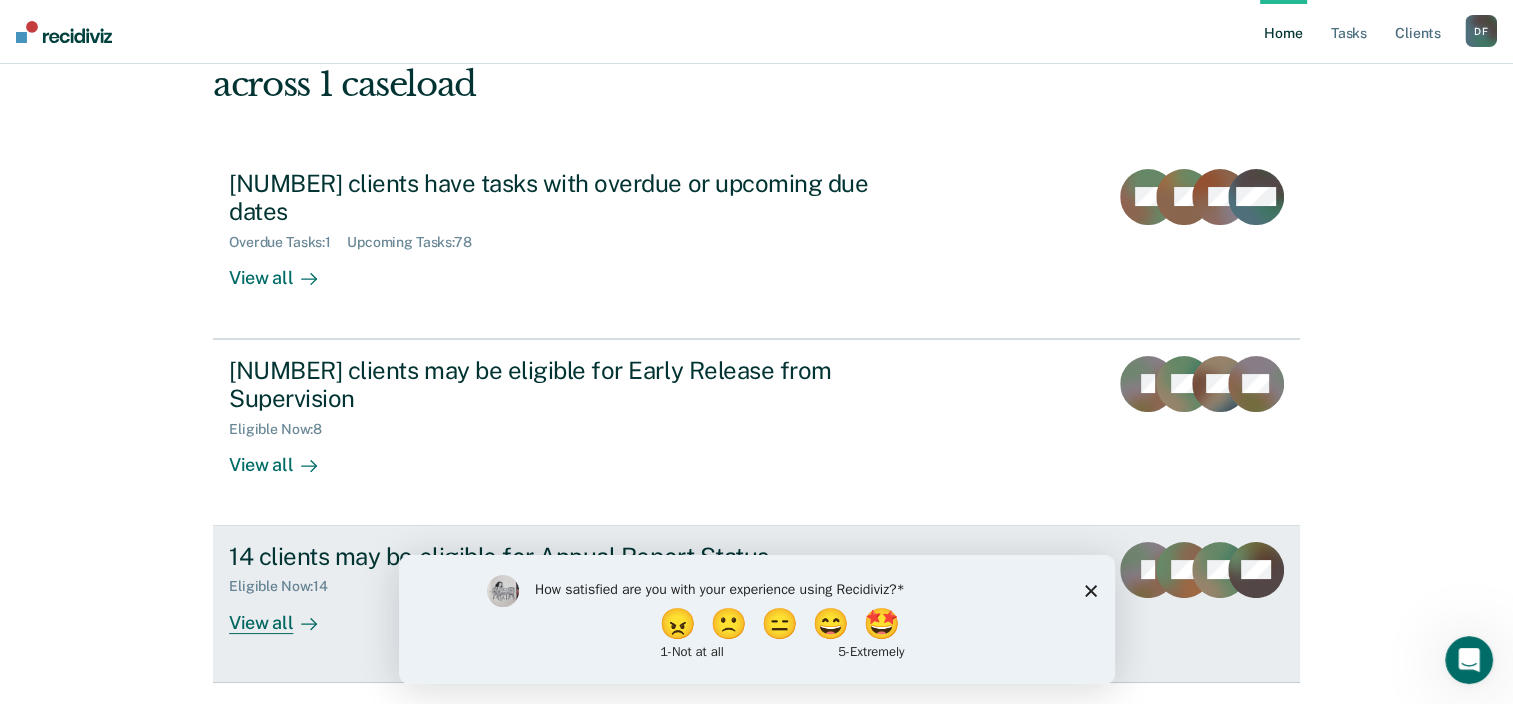 click on "View all" at bounding box center (285, 614) 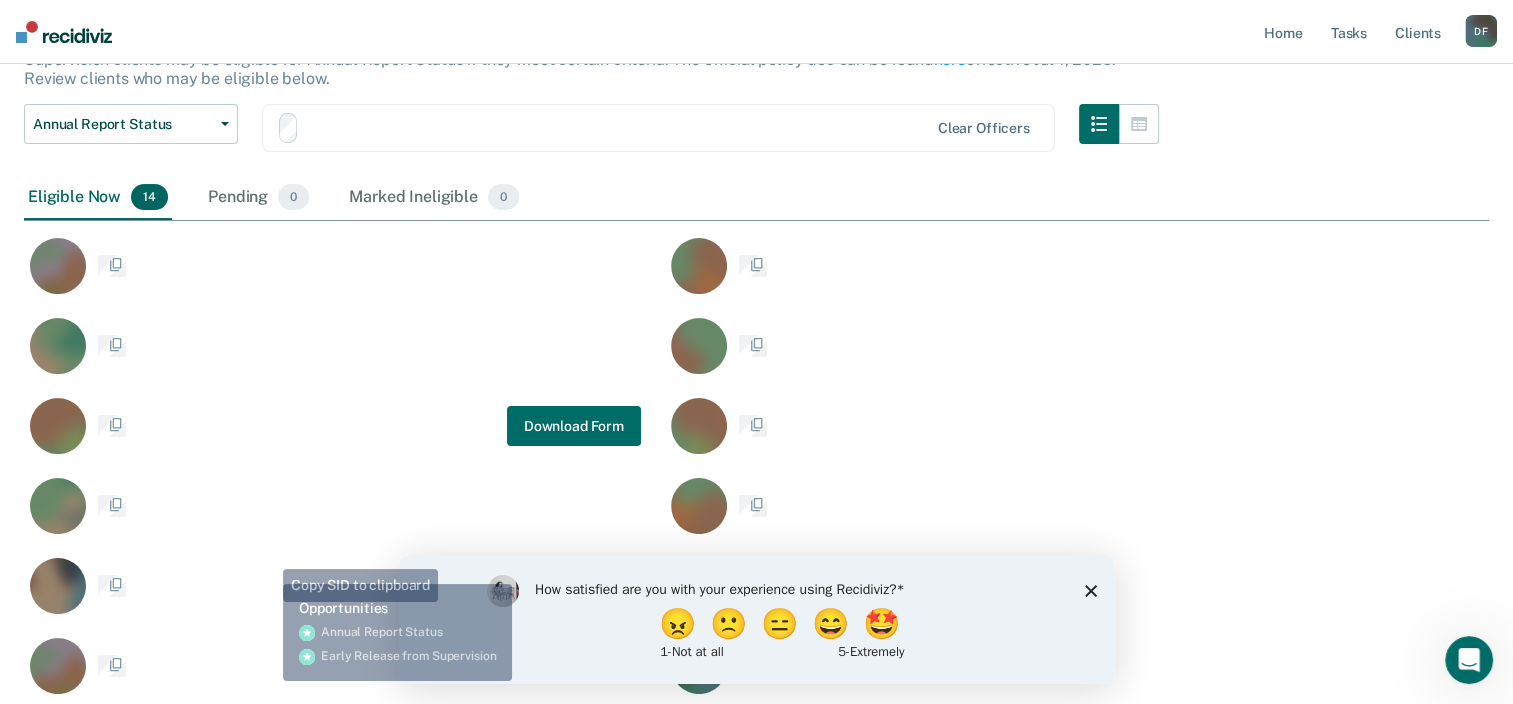 scroll, scrollTop: 0, scrollLeft: 0, axis: both 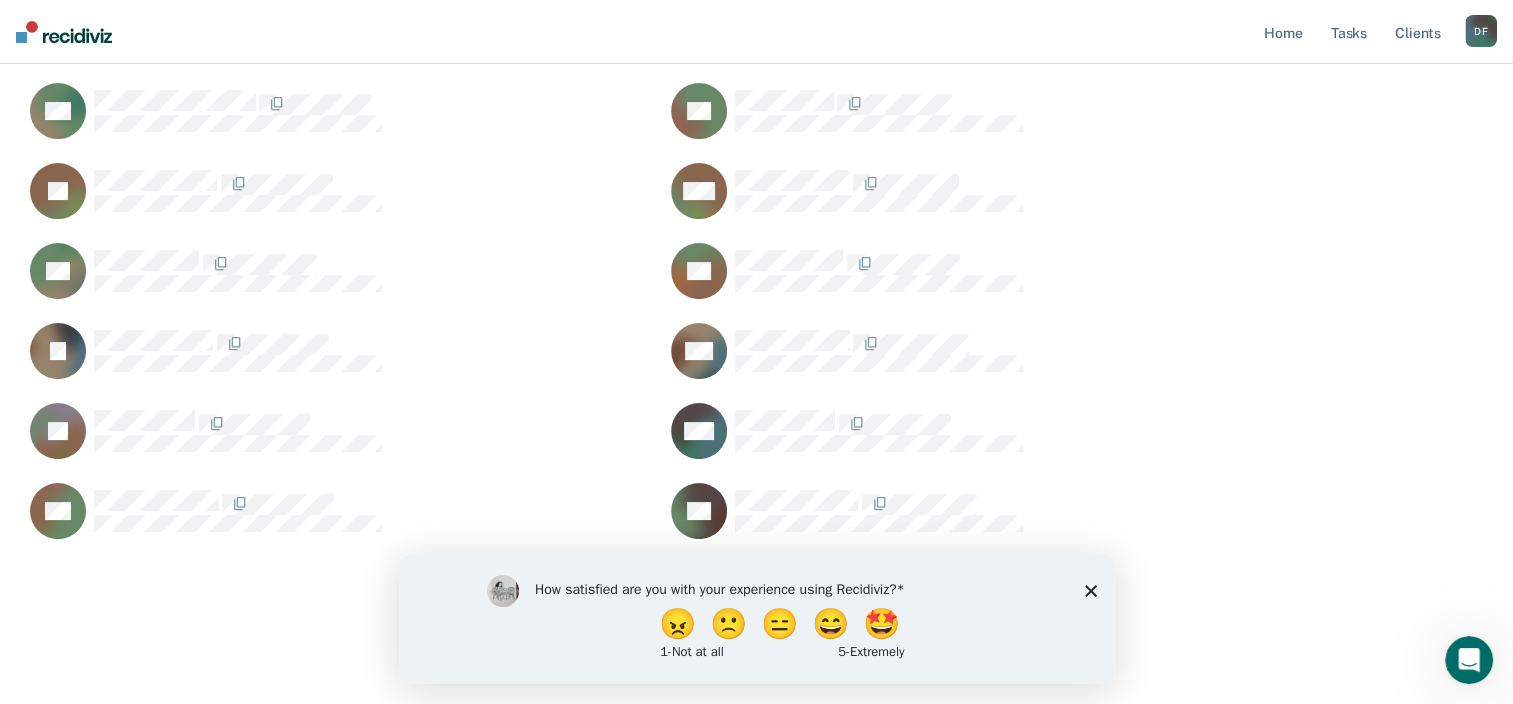 click 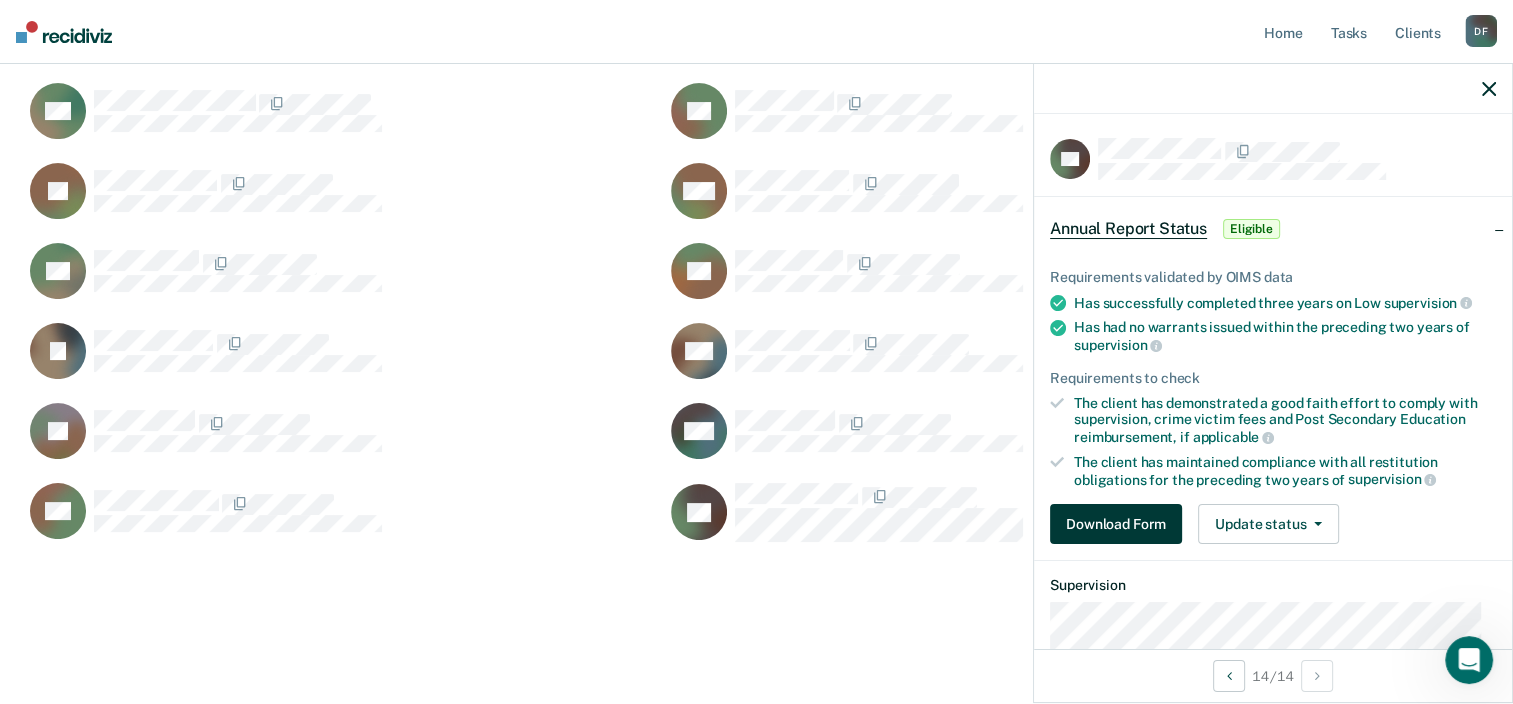 click on "Download Form" at bounding box center [1116, 524] 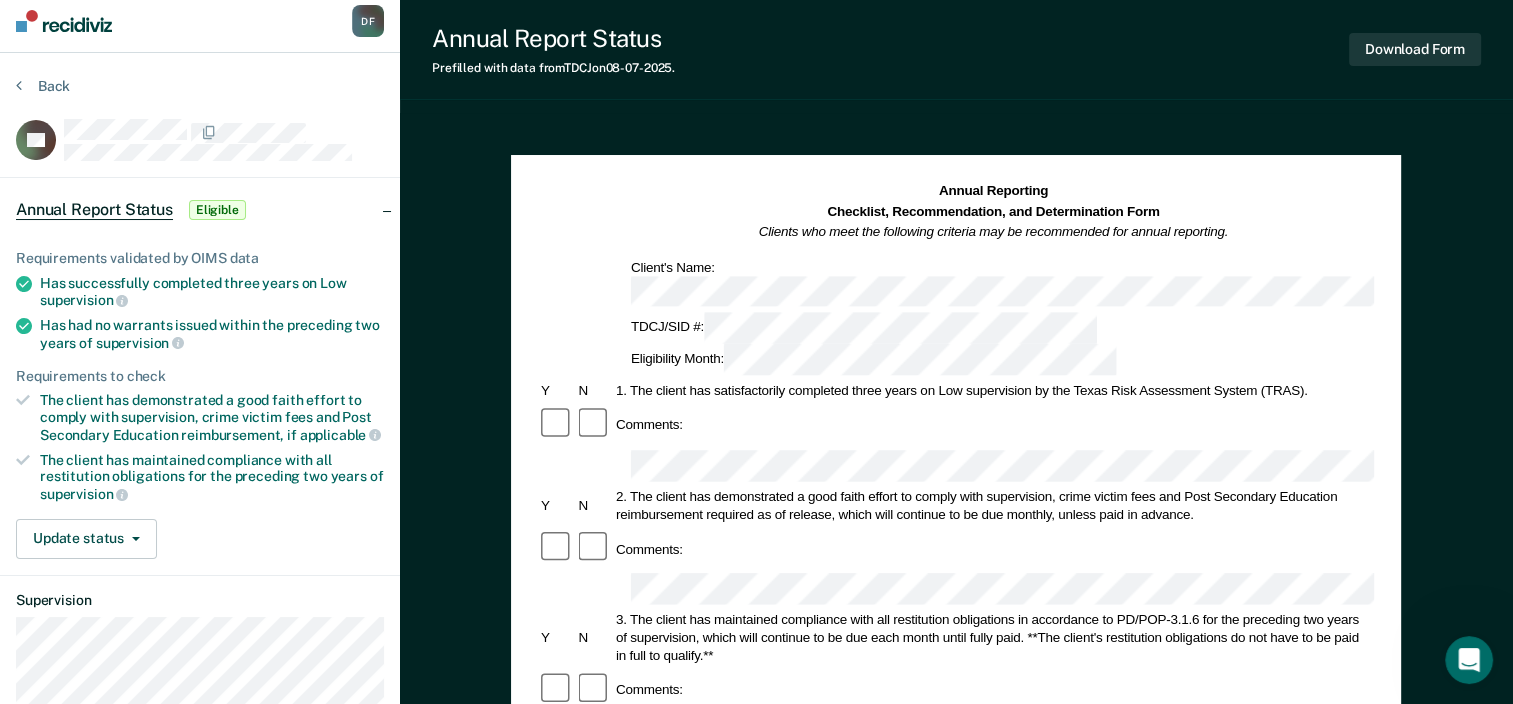 scroll, scrollTop: 0, scrollLeft: 0, axis: both 